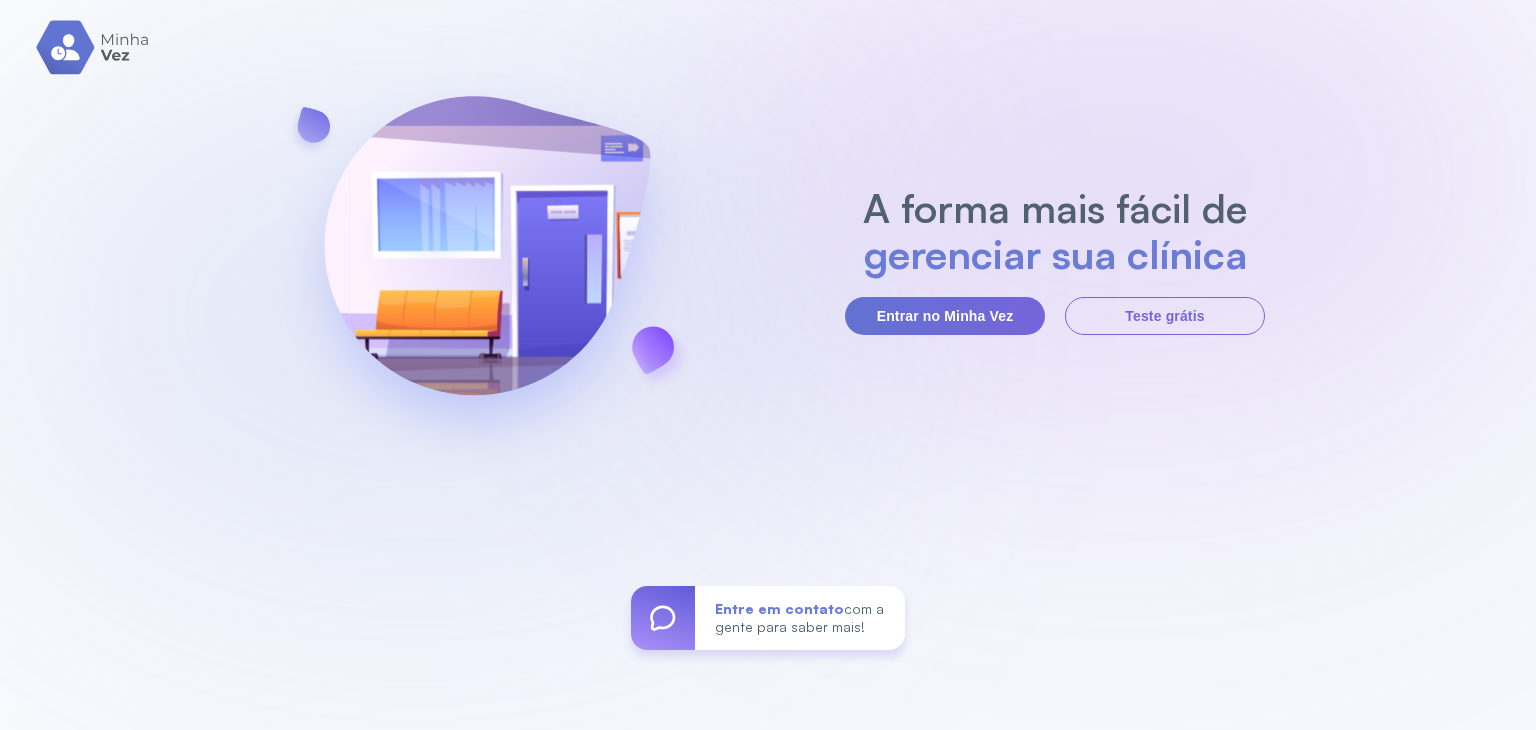 scroll, scrollTop: 0, scrollLeft: 0, axis: both 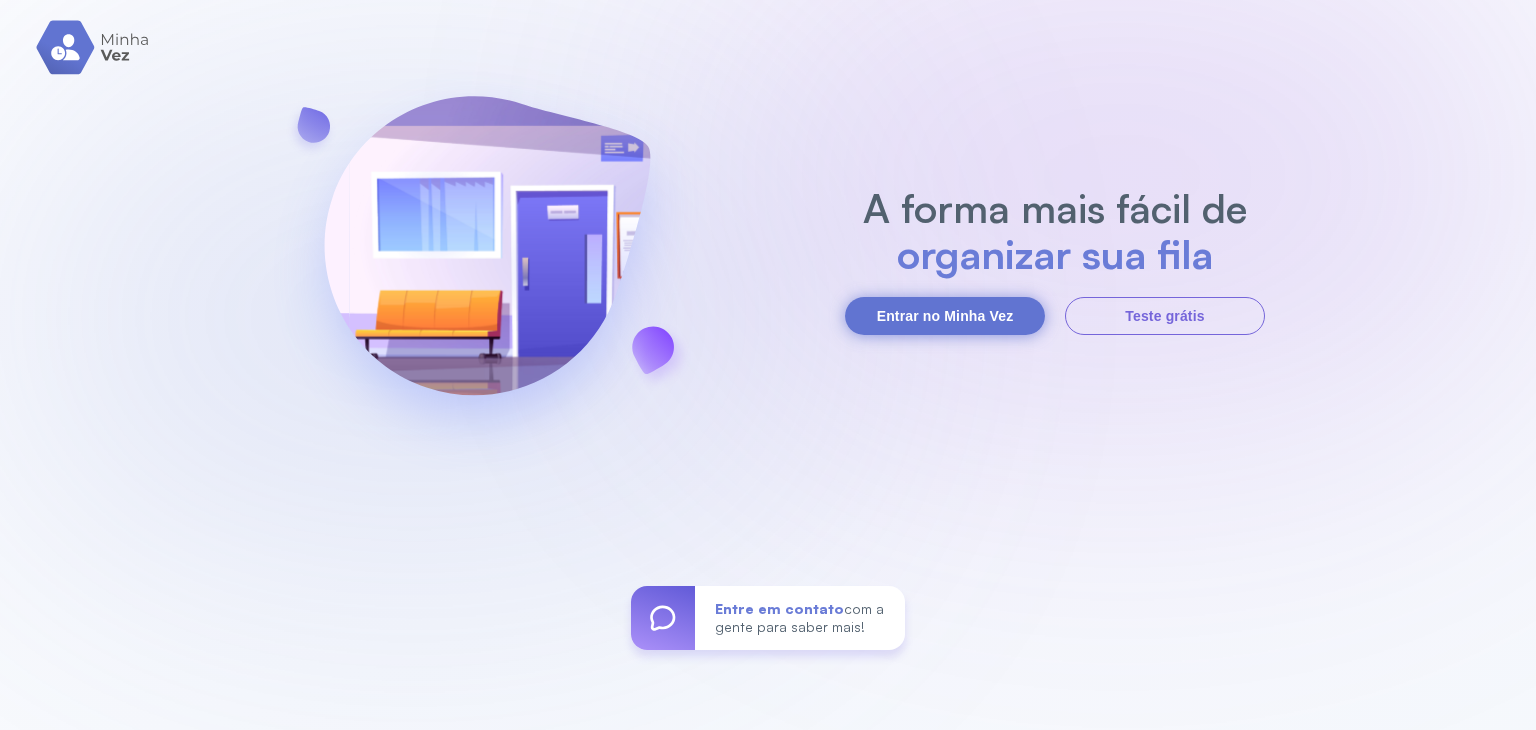 click on "Entrar no Minha Vez" at bounding box center (945, 316) 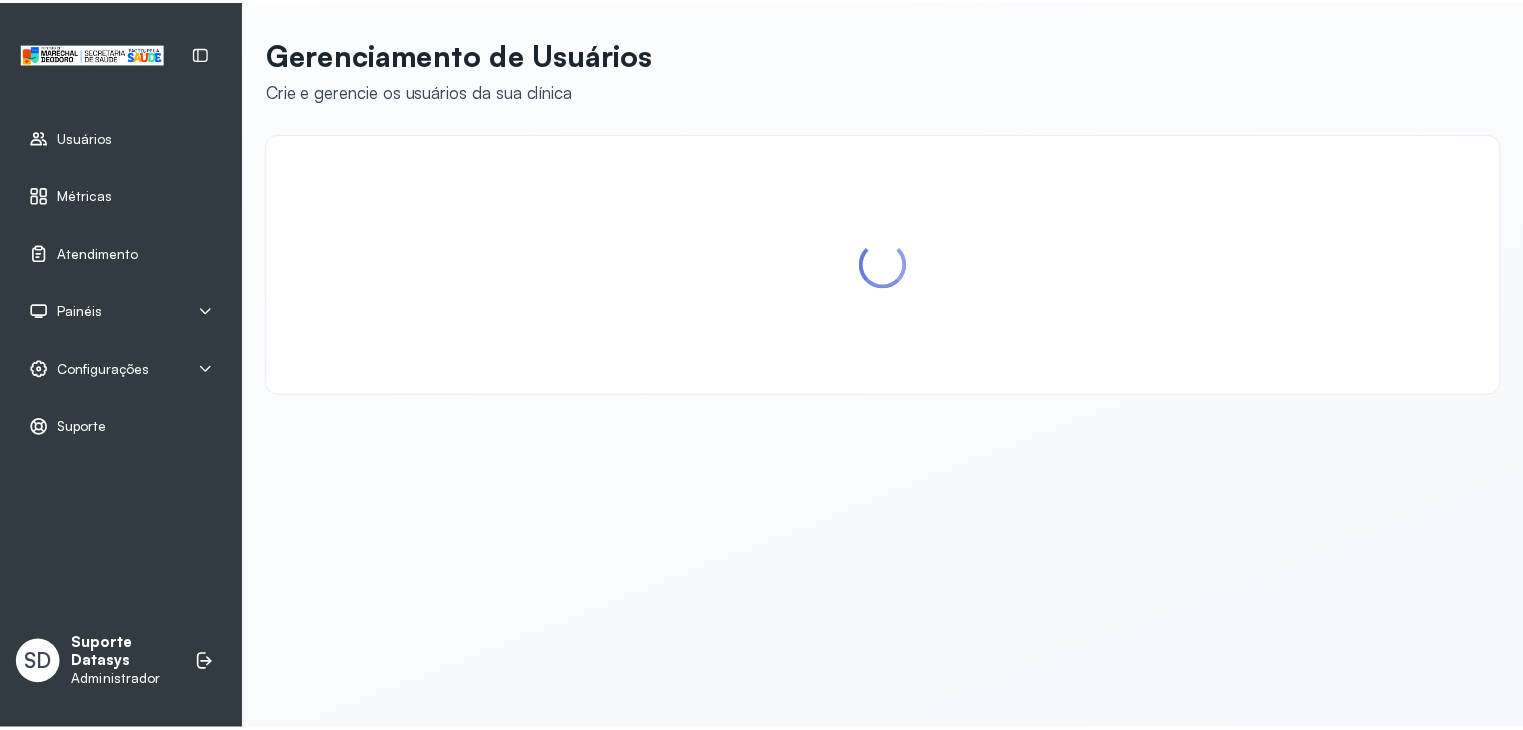 scroll, scrollTop: 0, scrollLeft: 0, axis: both 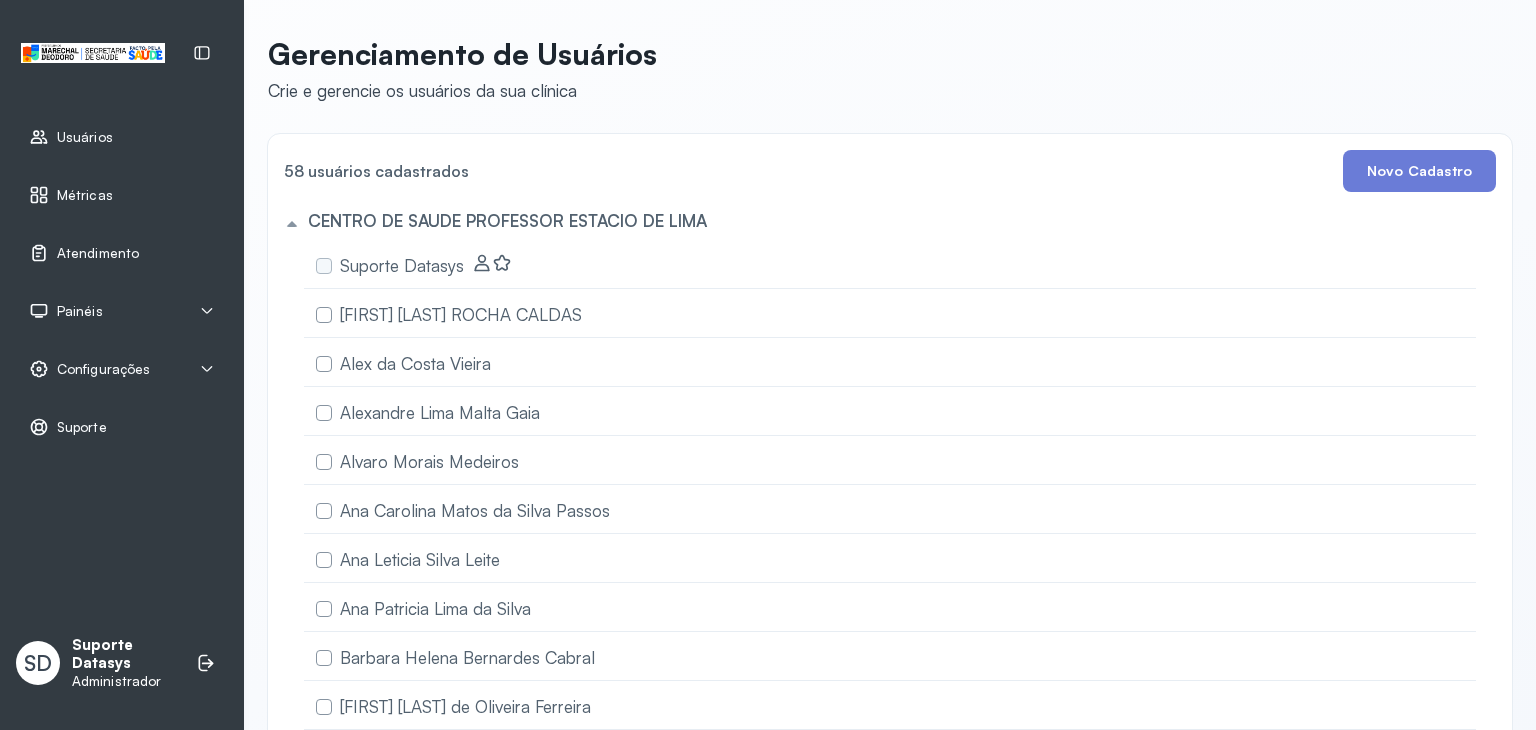 click on "Painéis" at bounding box center [122, 311] 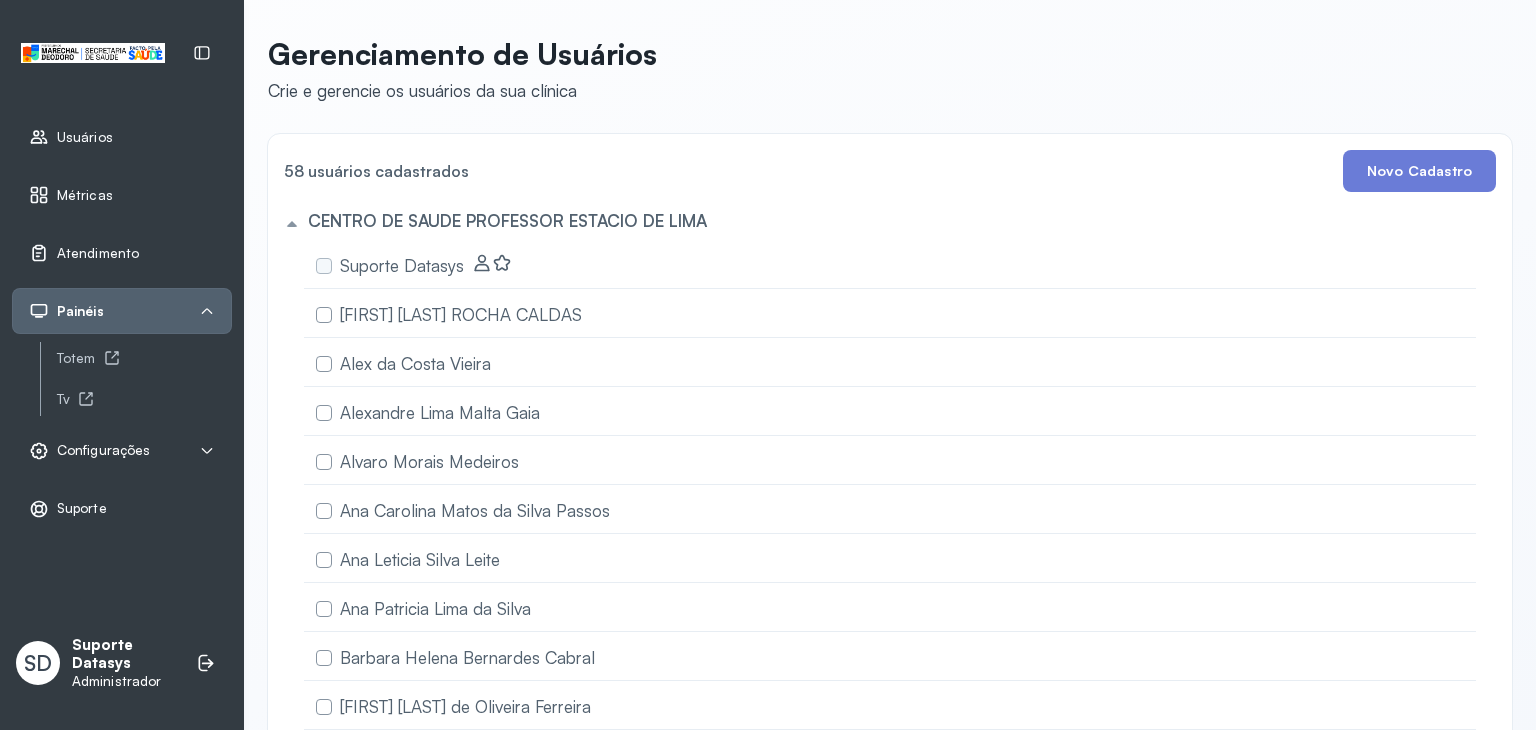 click on "Configurações" at bounding box center [103, 450] 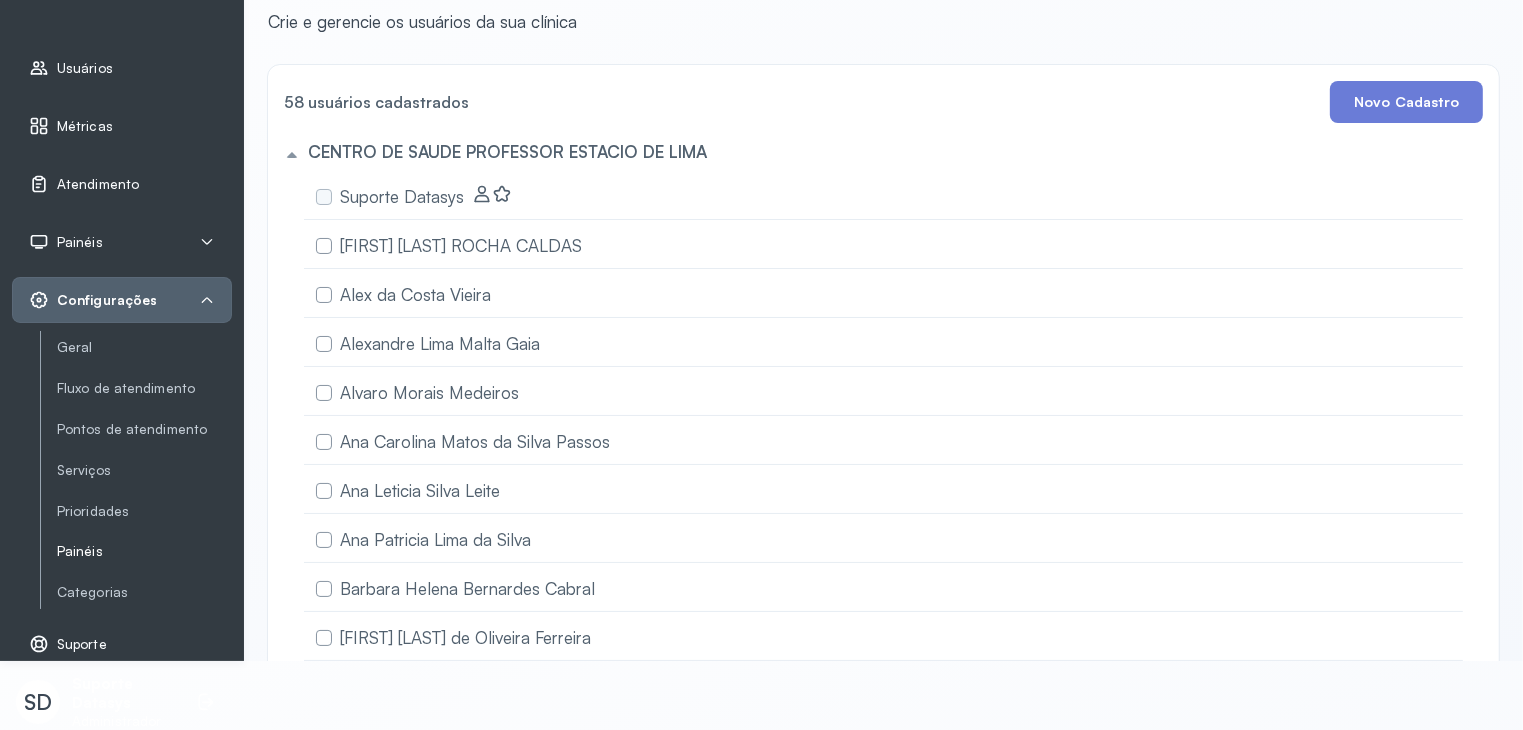scroll, scrollTop: 74, scrollLeft: 0, axis: vertical 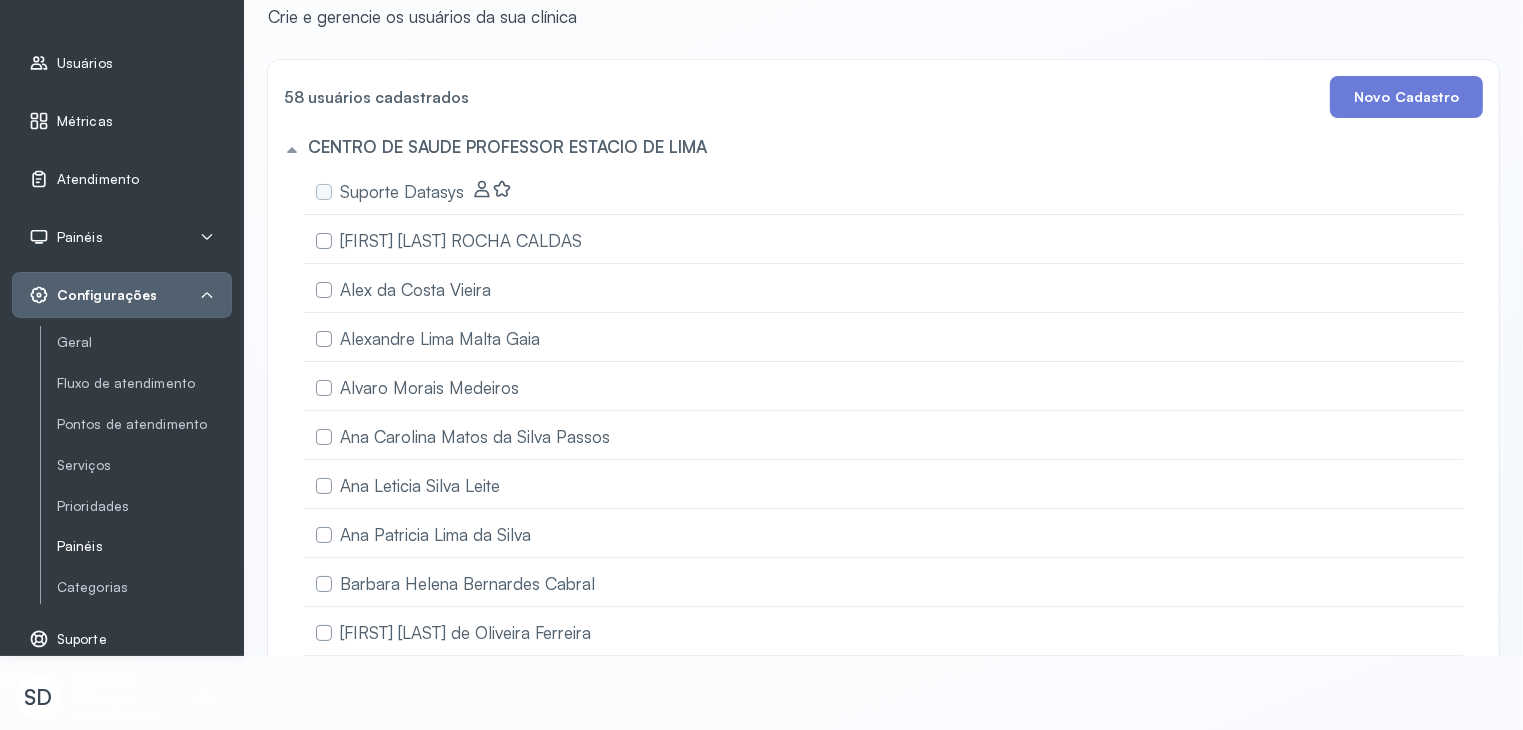 click on "Painéis" at bounding box center (144, 546) 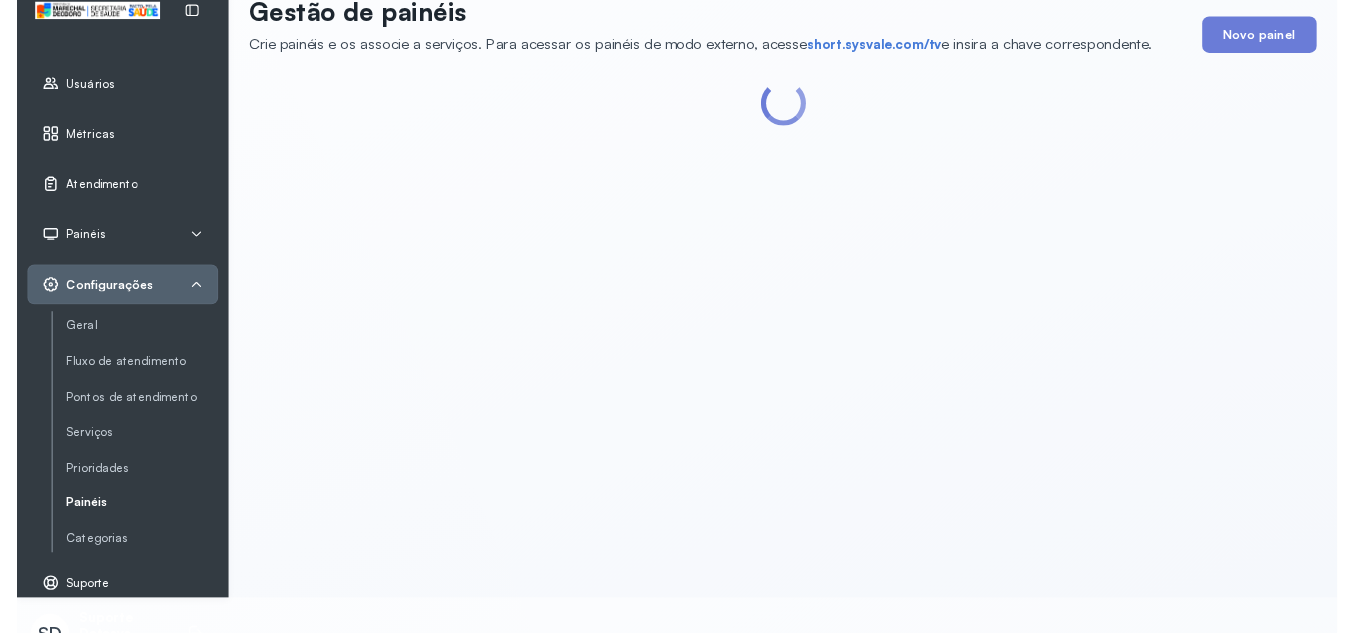 scroll, scrollTop: 0, scrollLeft: 0, axis: both 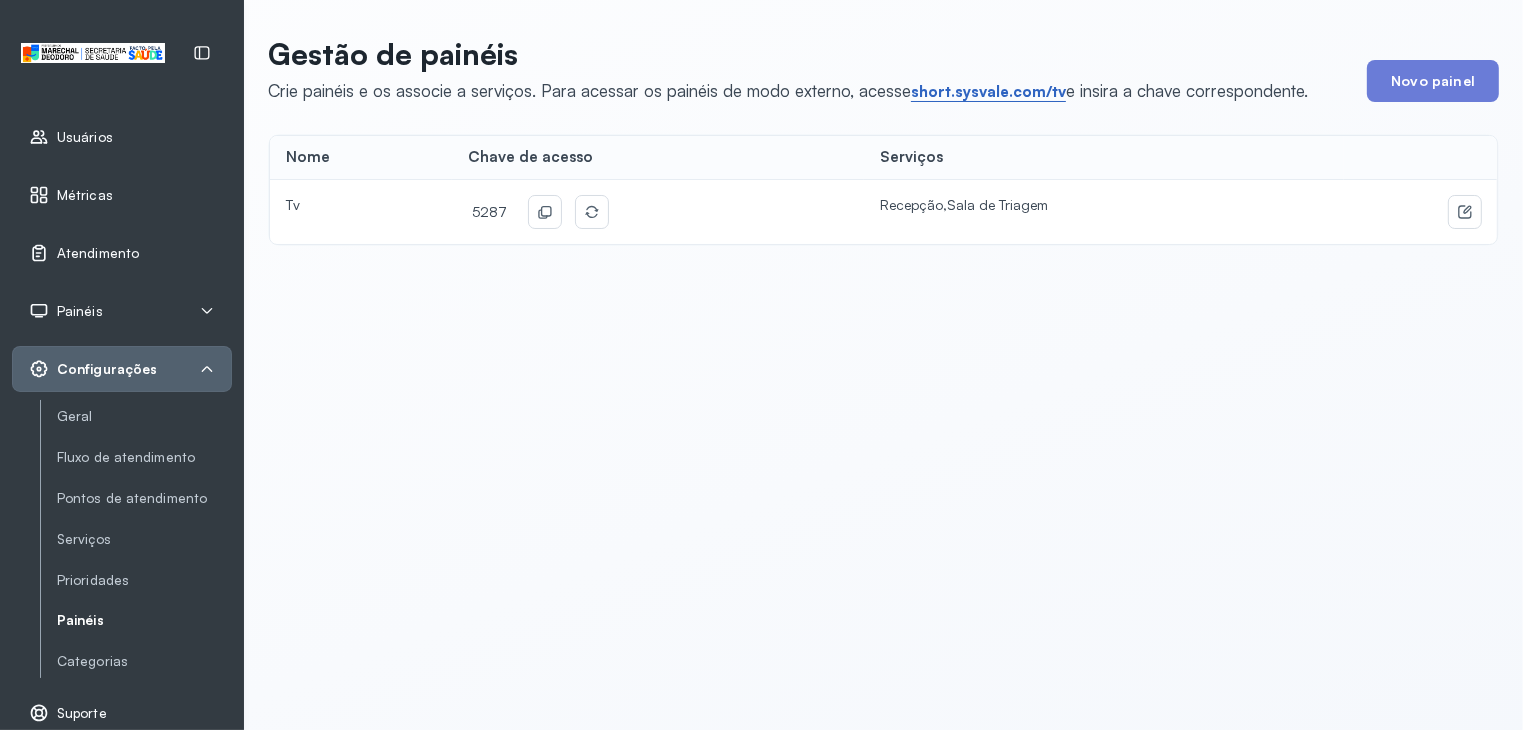 click on "short.sysvale.com/tv" at bounding box center [988, 92] 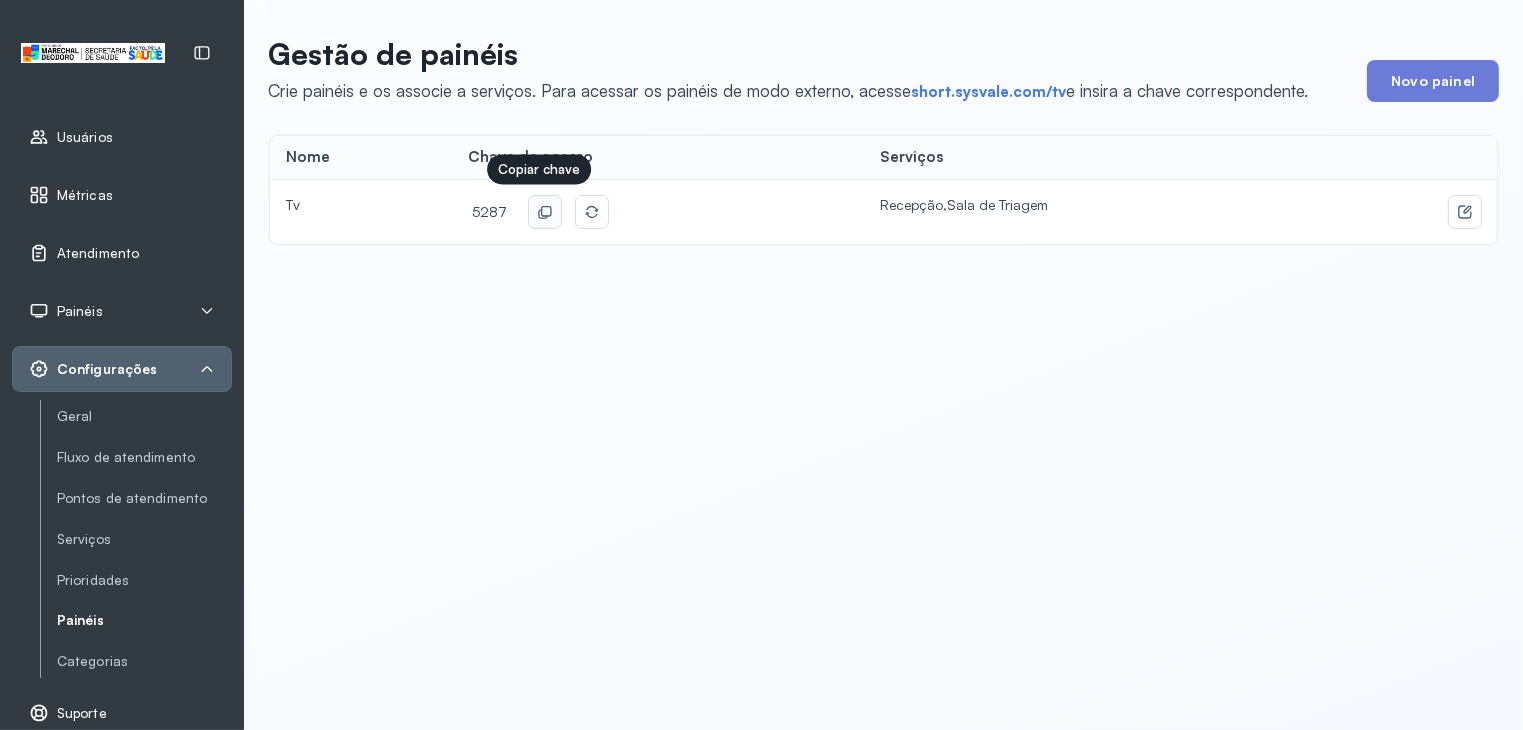 click 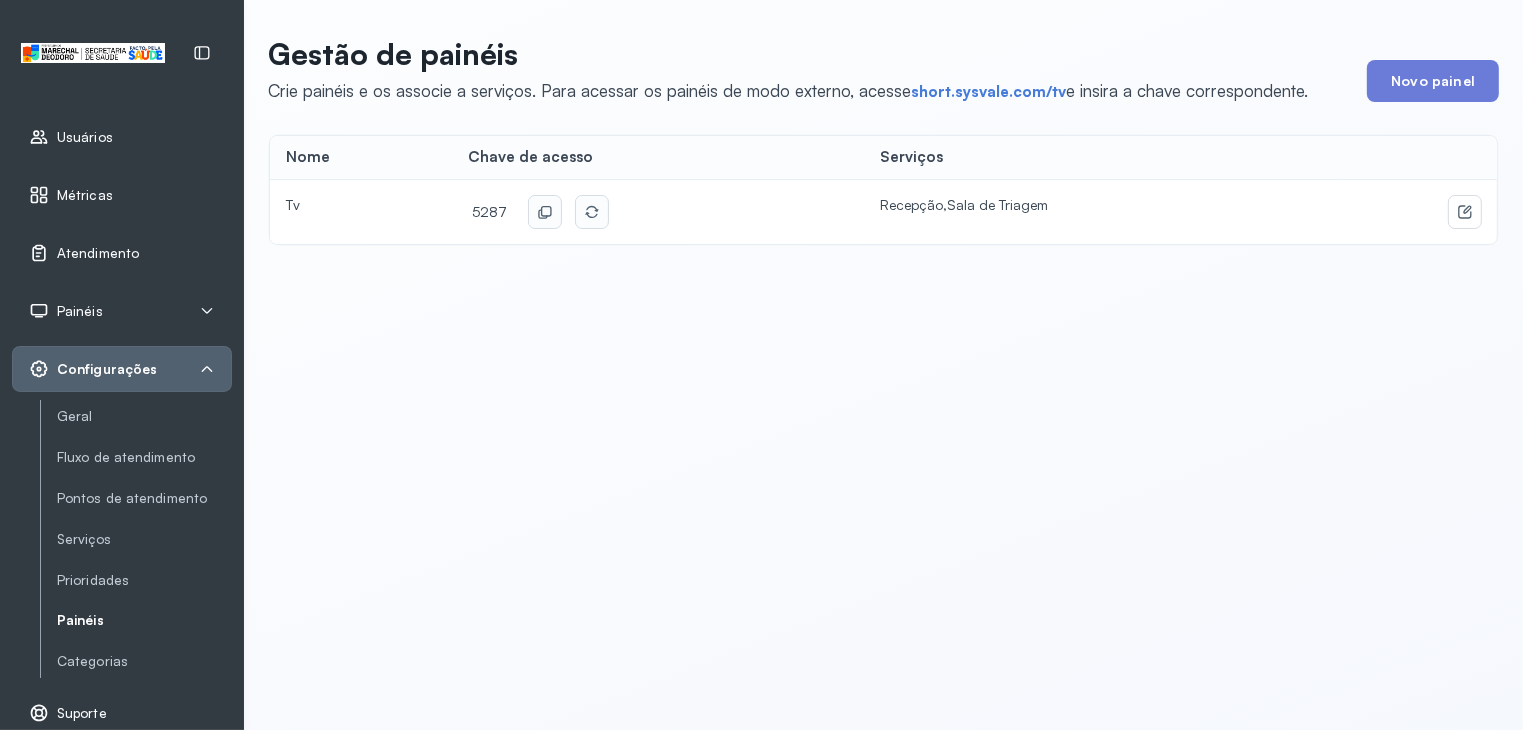 click 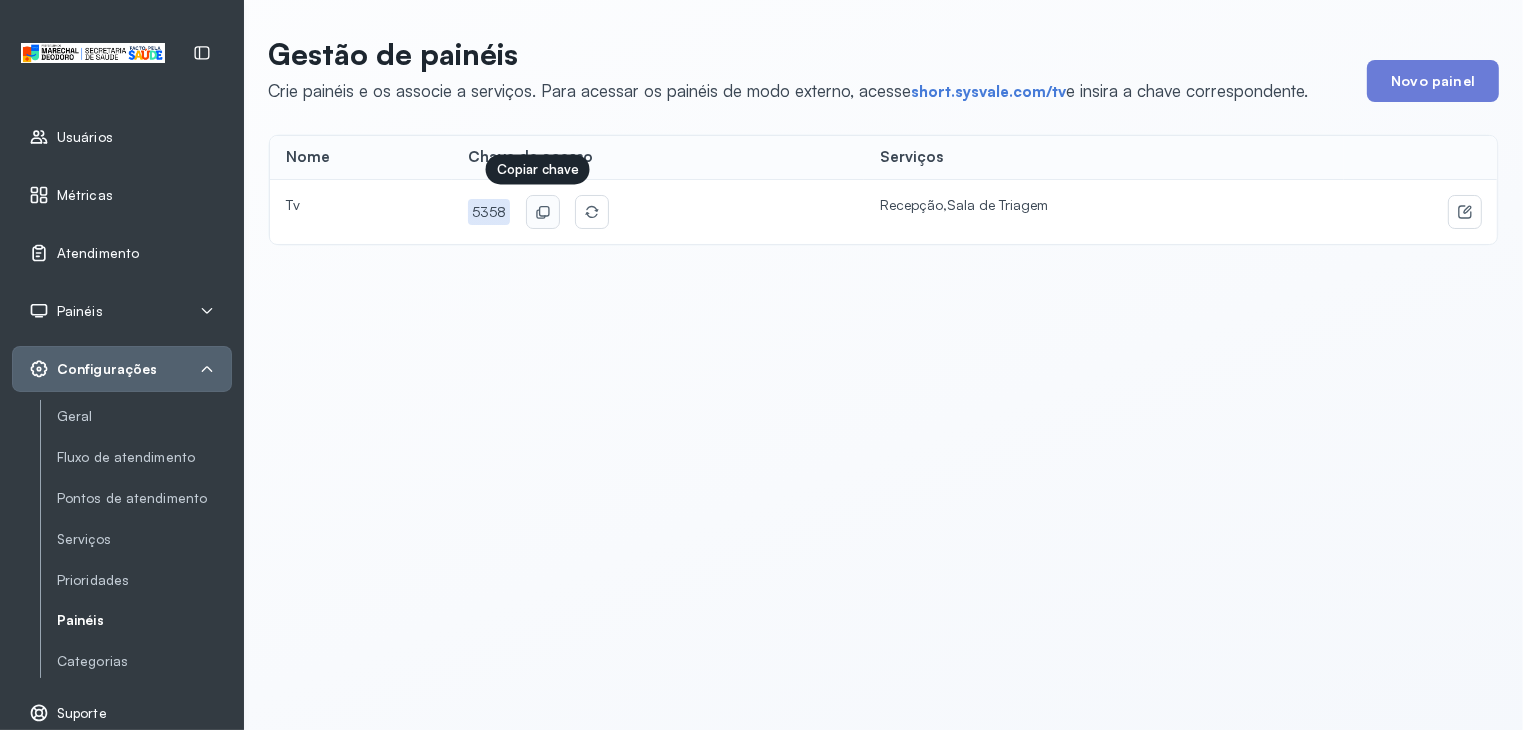 click 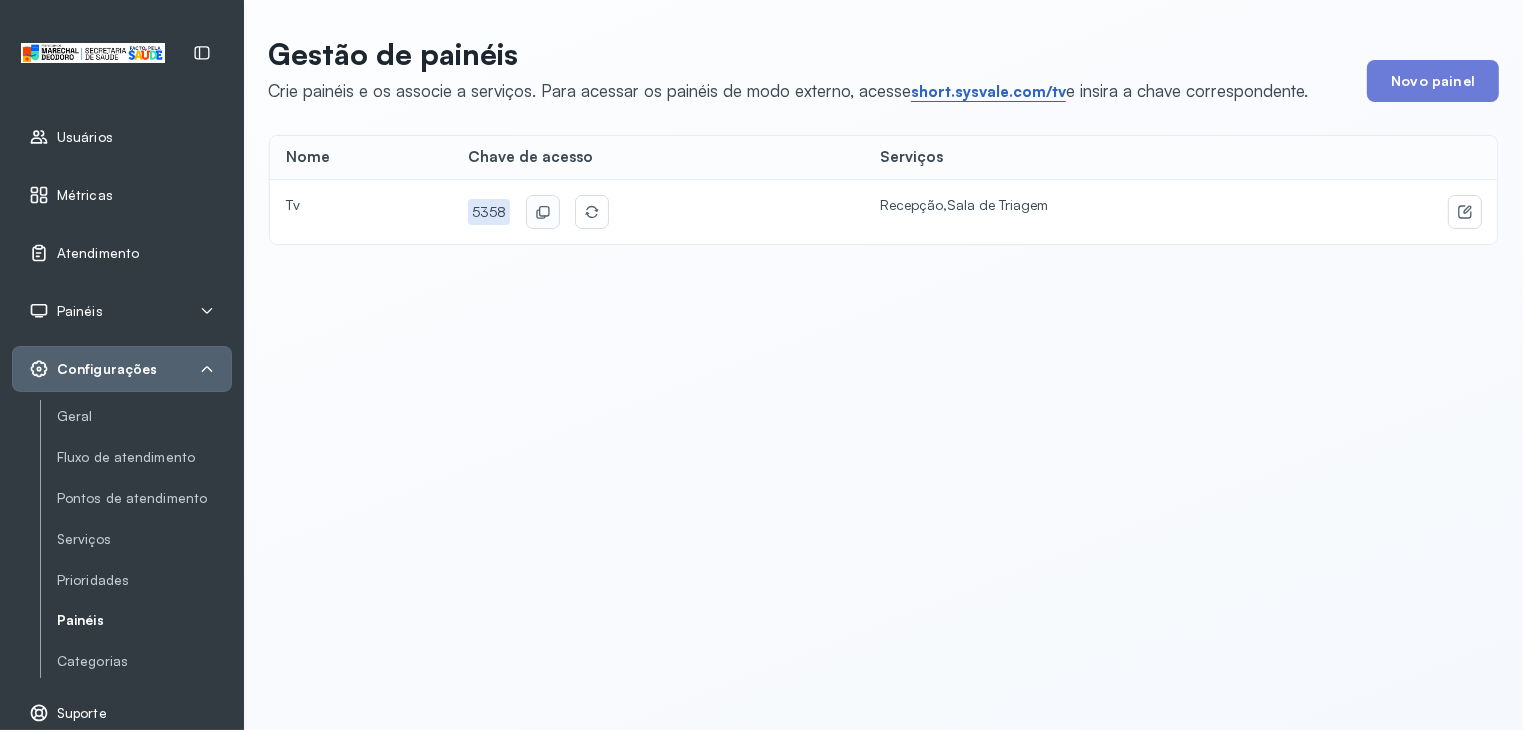 click on "short.sysvale.com/tv" at bounding box center (988, 92) 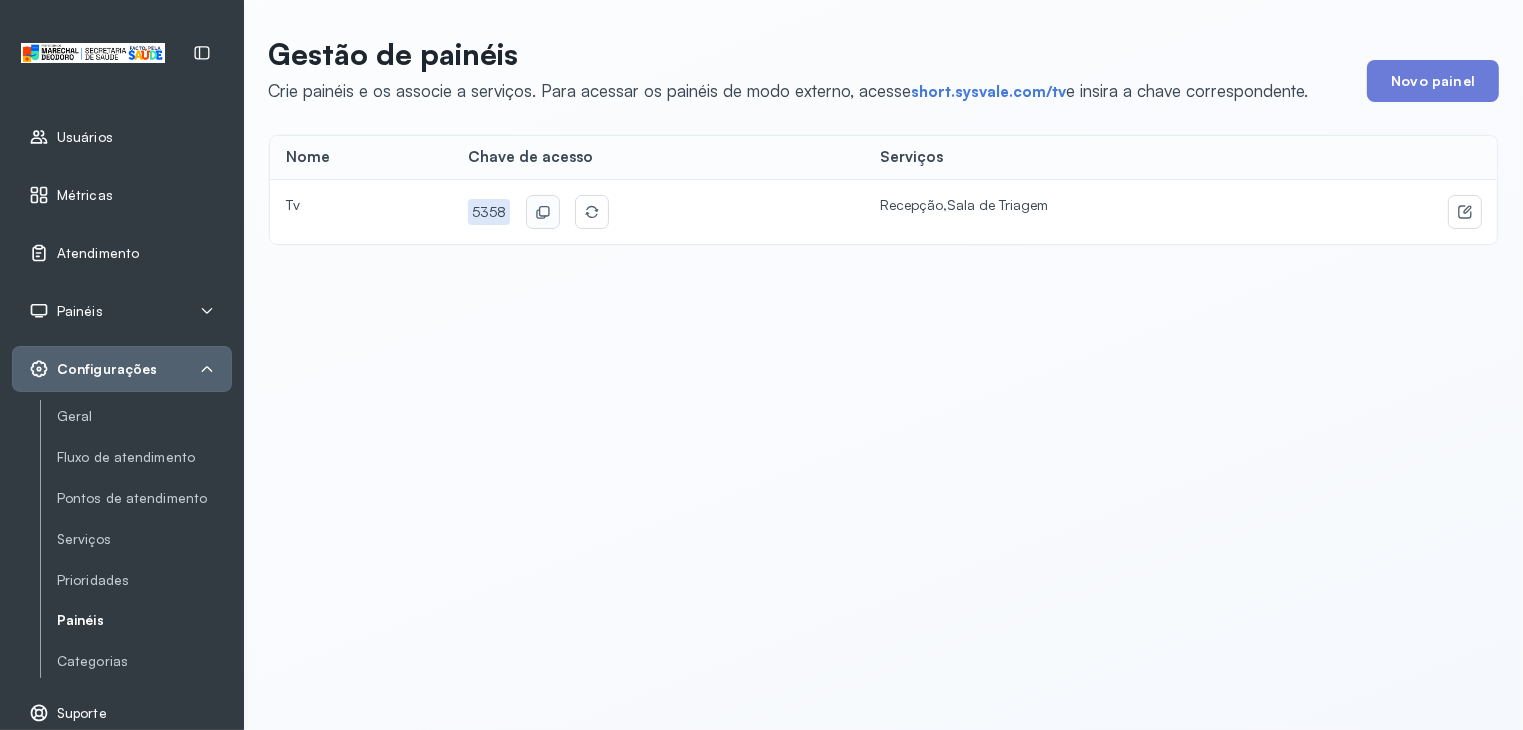 click 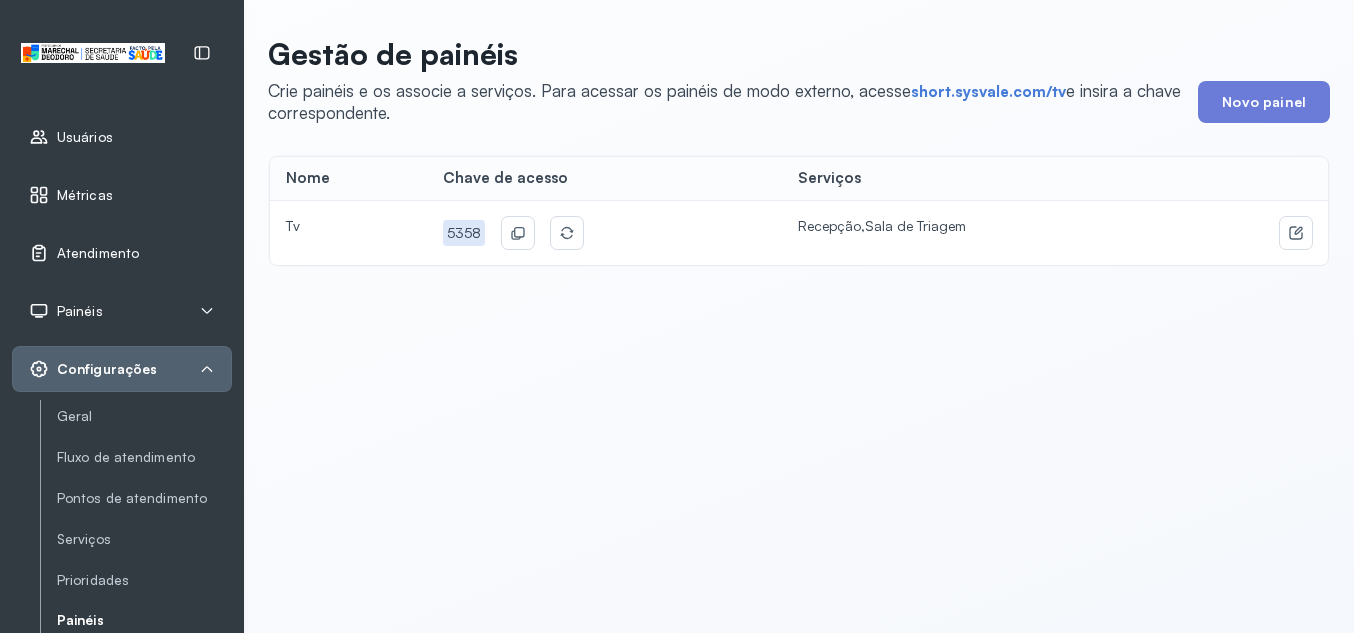click on "Gestão de painéis Crie painéis e os associe a serviços. Para acessar os painéis de modo externo, acesse   short.sysvale.com/tv   e insira a chave correspondente.  Novo painel  Nome Chave de acesso Serviços Tv 5358 Recepção,  Sala de Triagem" at bounding box center [799, 316] 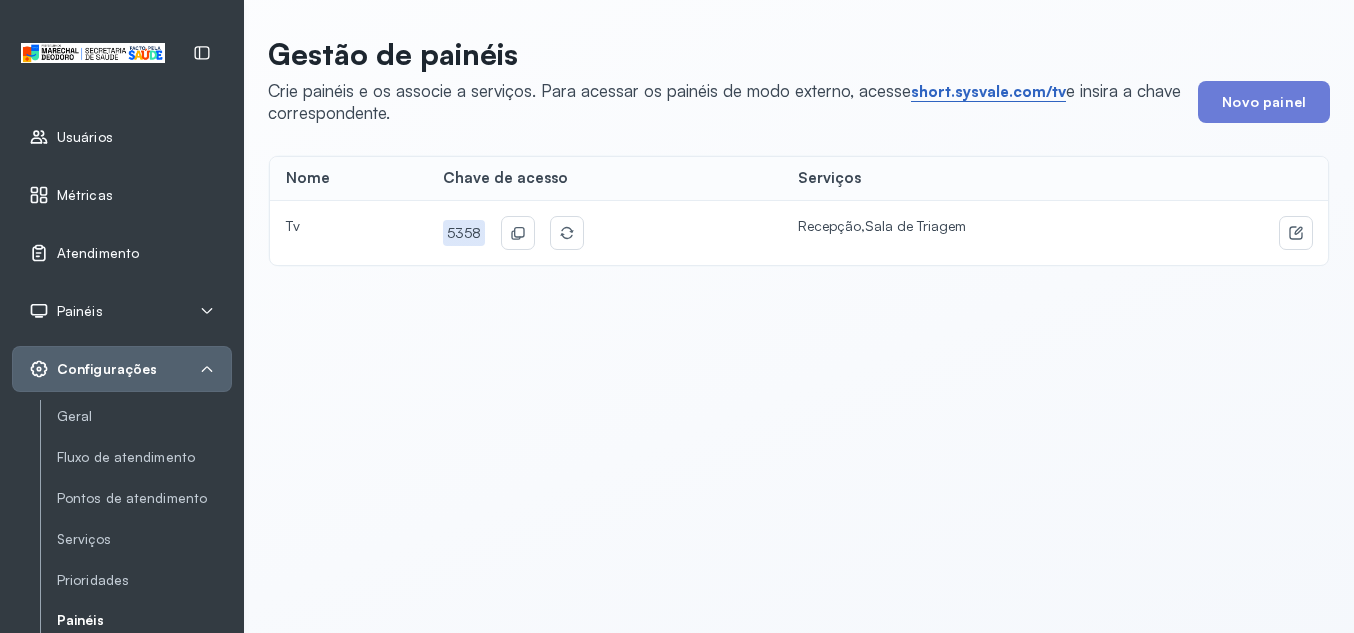 click on "short.sysvale.com/tv" at bounding box center (988, 92) 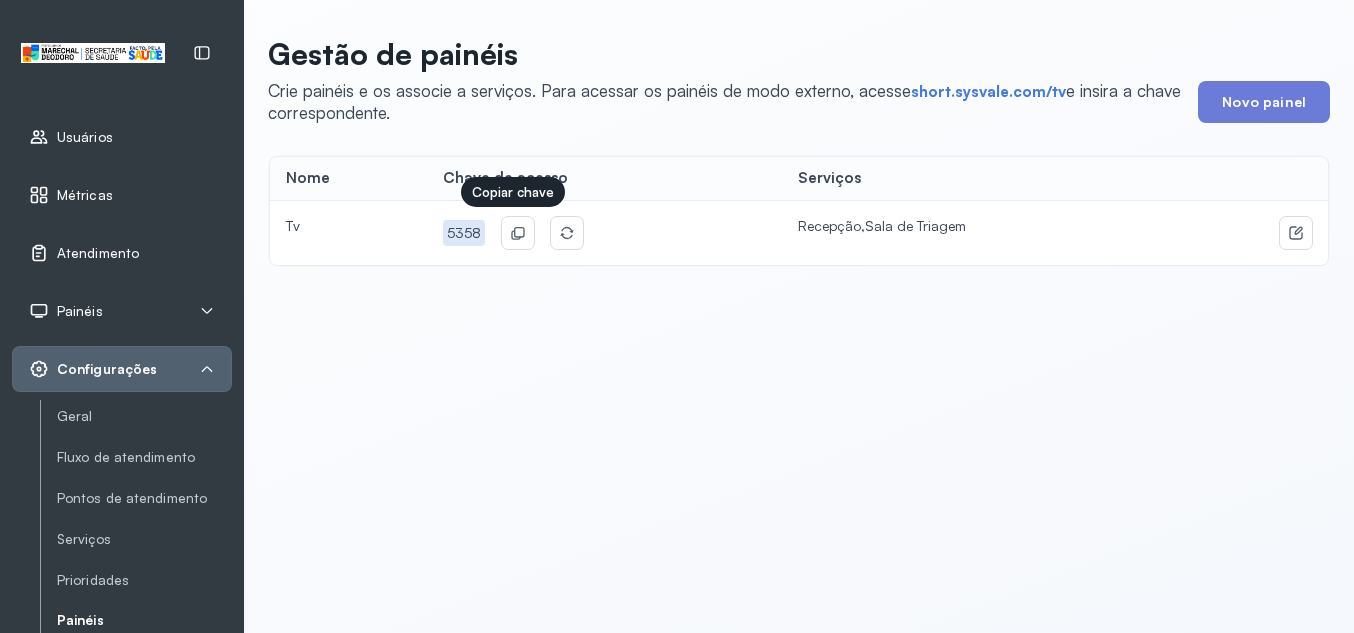 click 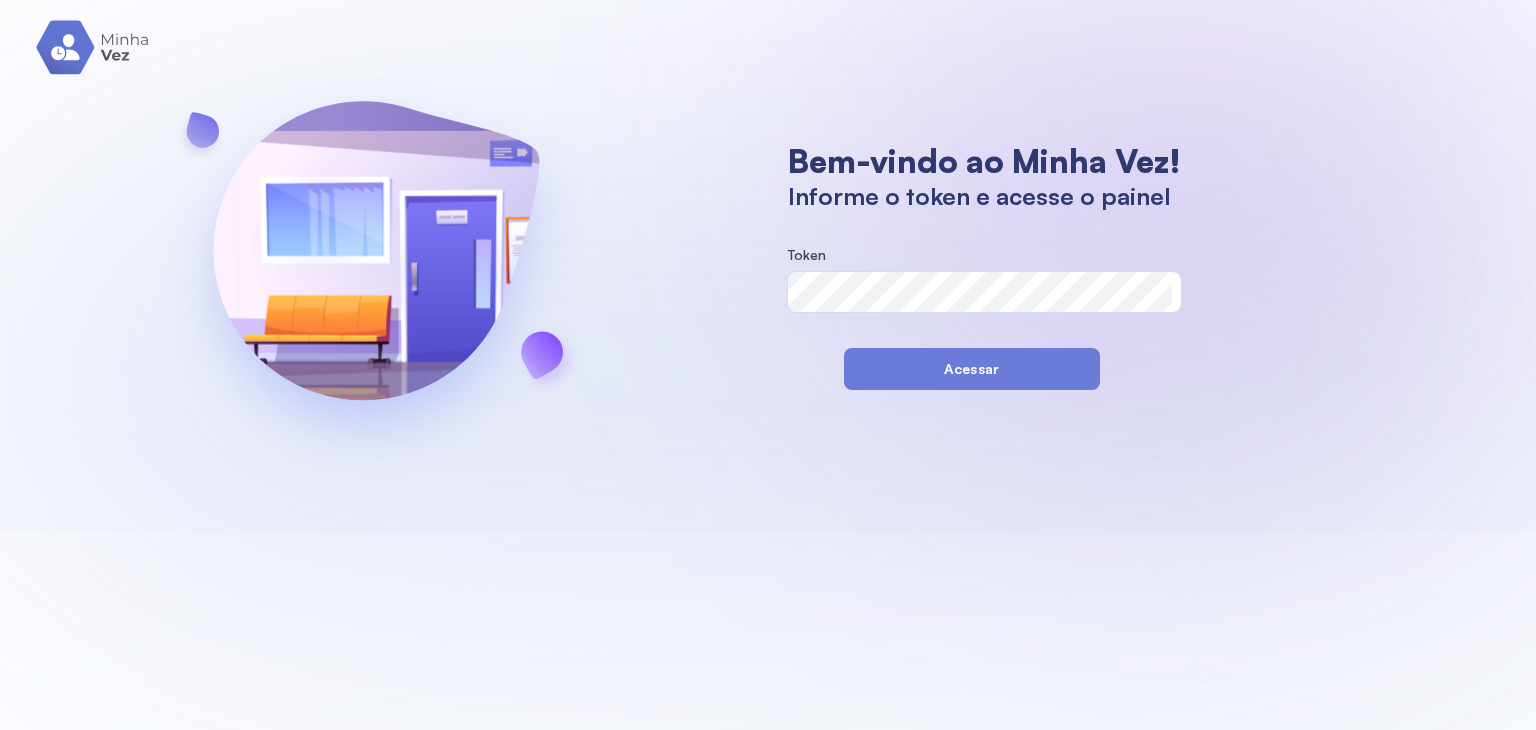 scroll, scrollTop: 0, scrollLeft: 0, axis: both 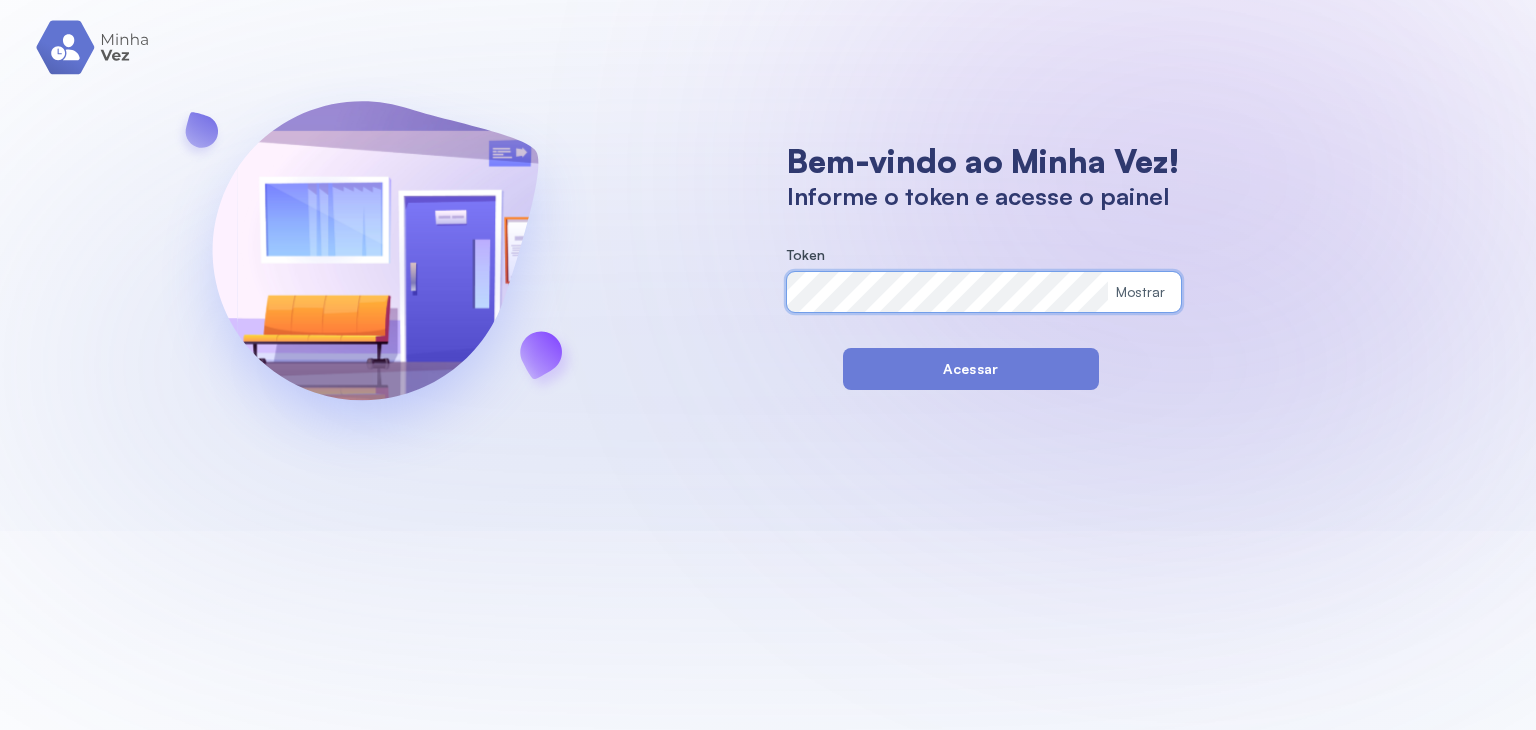 click on "Bem-vindo ao Minha Vez!   Informe o token e acesse o painel  Token Mostrar Acessar" at bounding box center (768, 265) 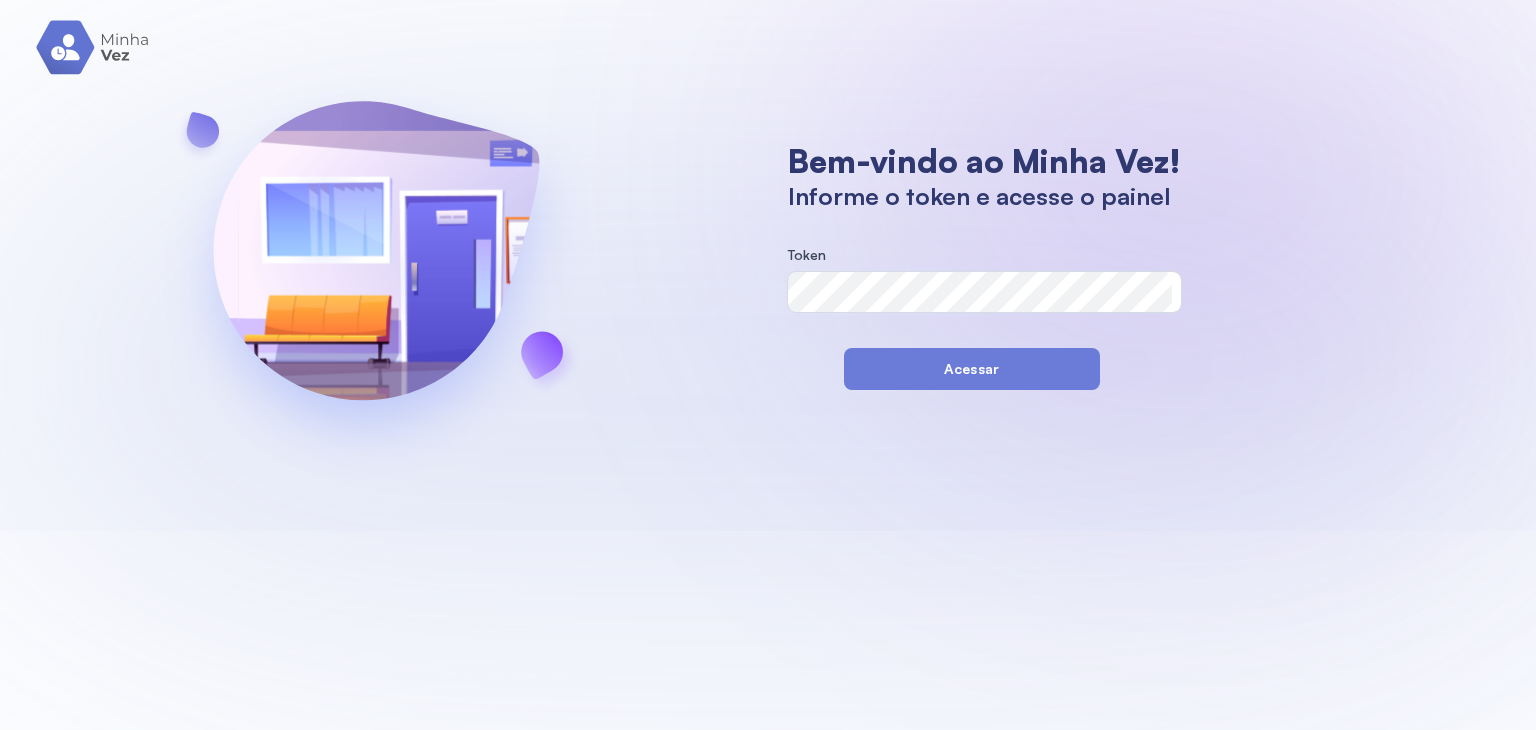 scroll, scrollTop: 0, scrollLeft: 0, axis: both 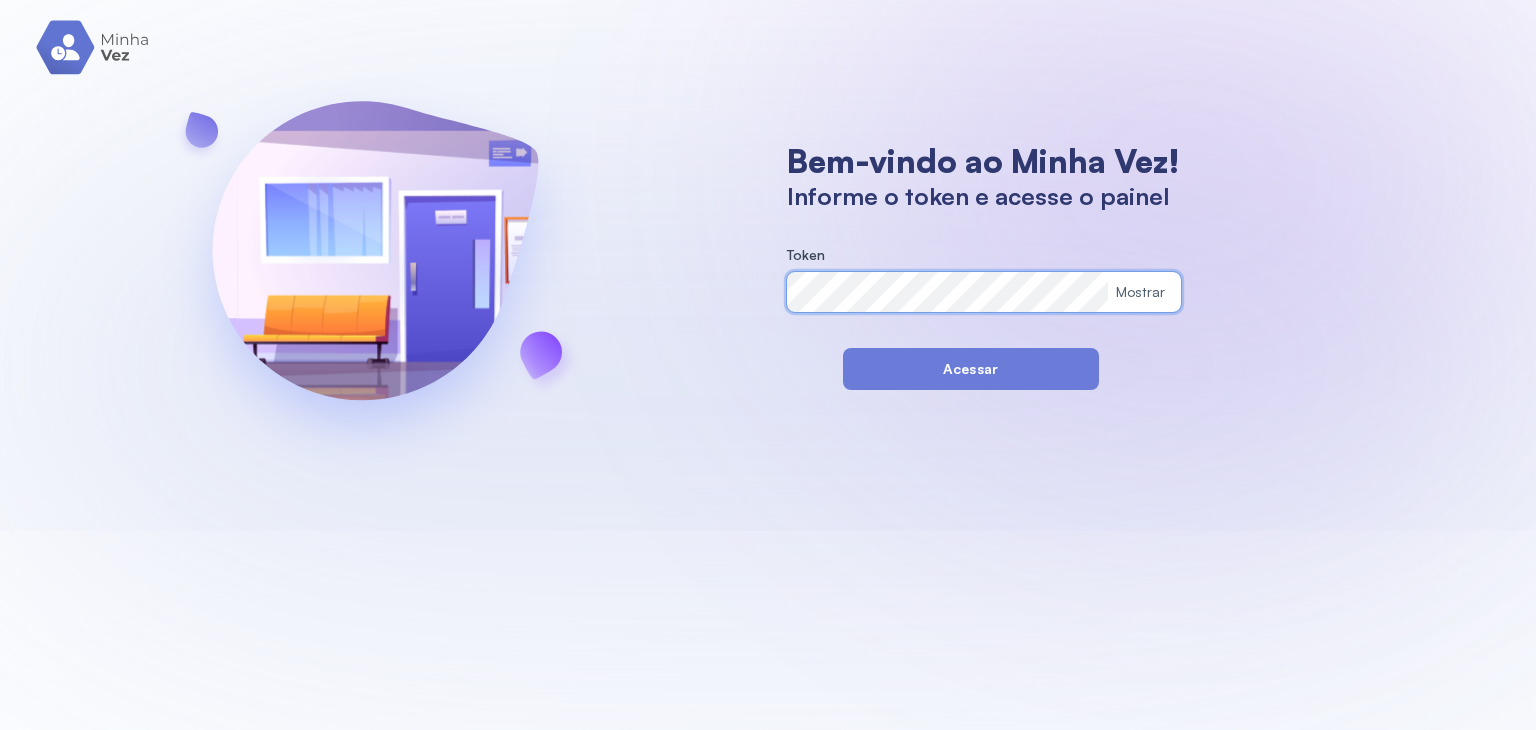 click on "Bem-vindo ao Minha Vez!   Informe o token e acesse o painel  Token Mostrar Acessar" at bounding box center [768, 265] 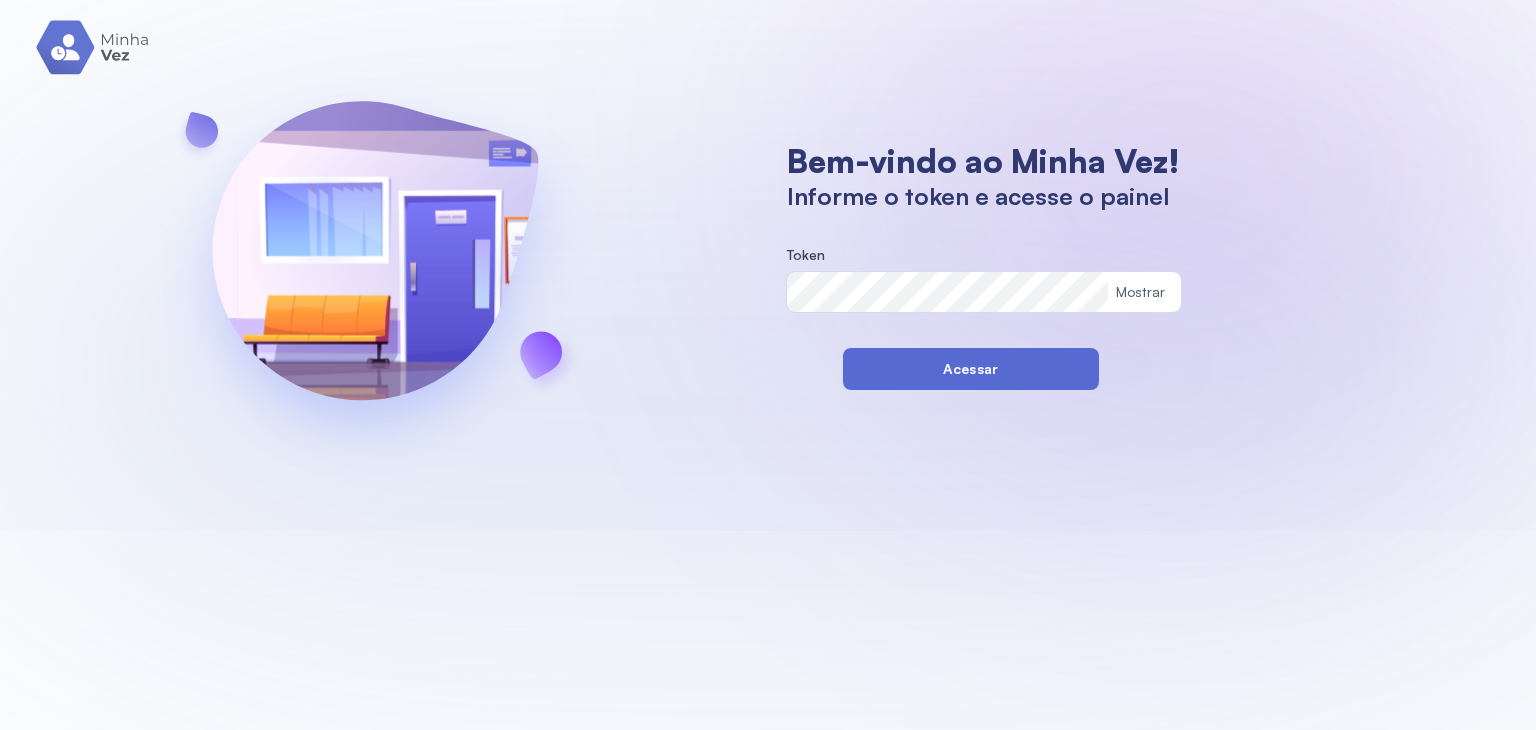 click on "Acessar" at bounding box center [971, 369] 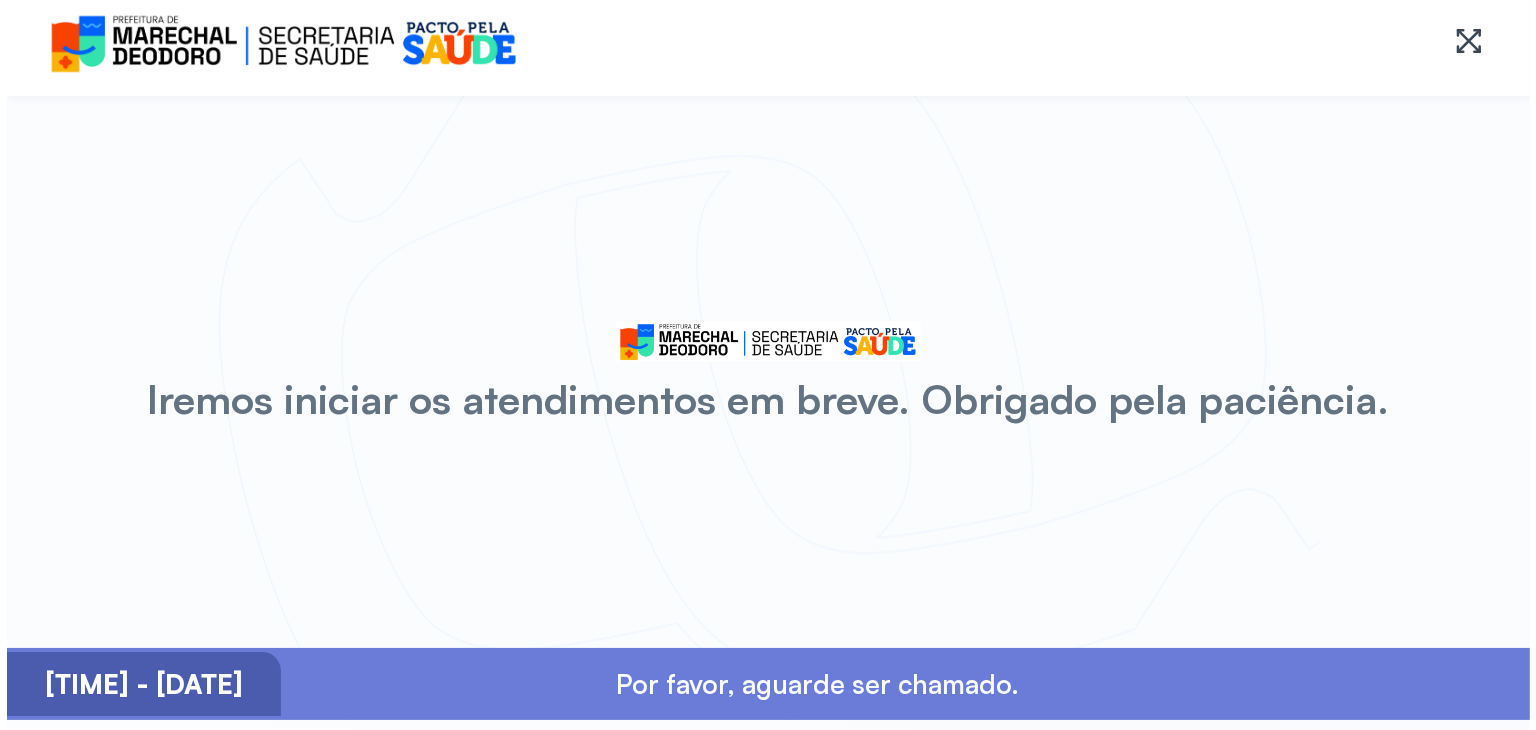 scroll, scrollTop: 0, scrollLeft: 0, axis: both 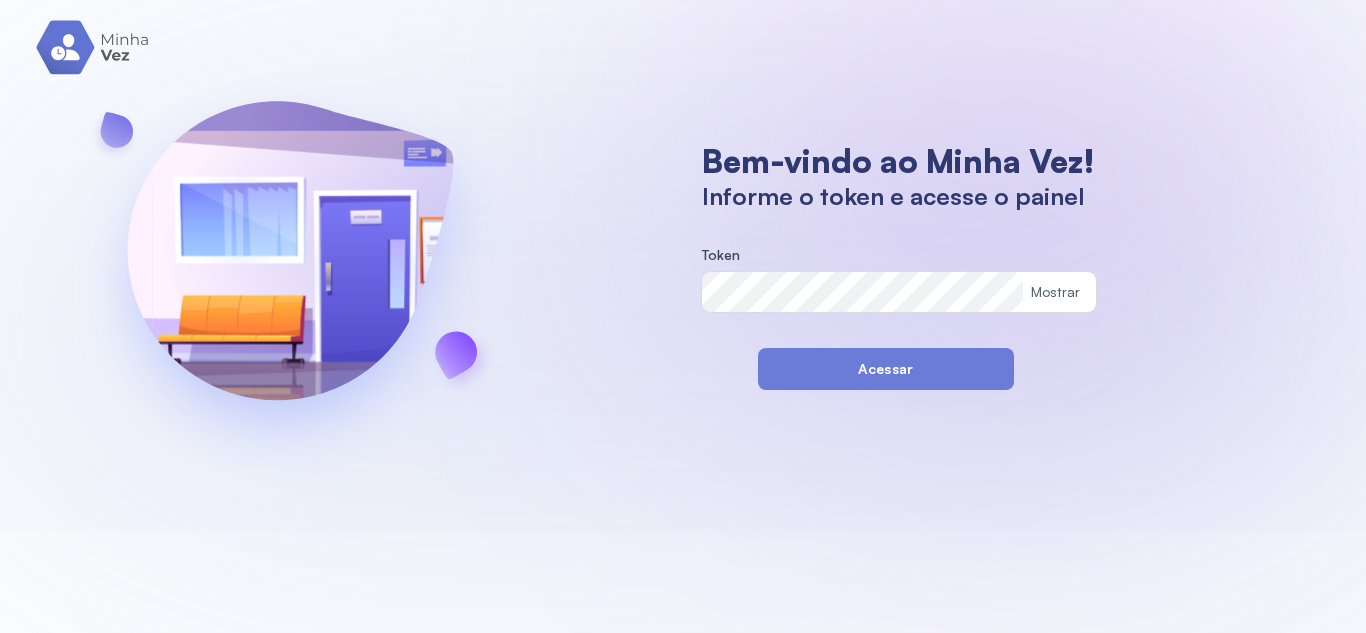 drag, startPoint x: 860, startPoint y: 265, endPoint x: 826, endPoint y: 270, distance: 34.36568 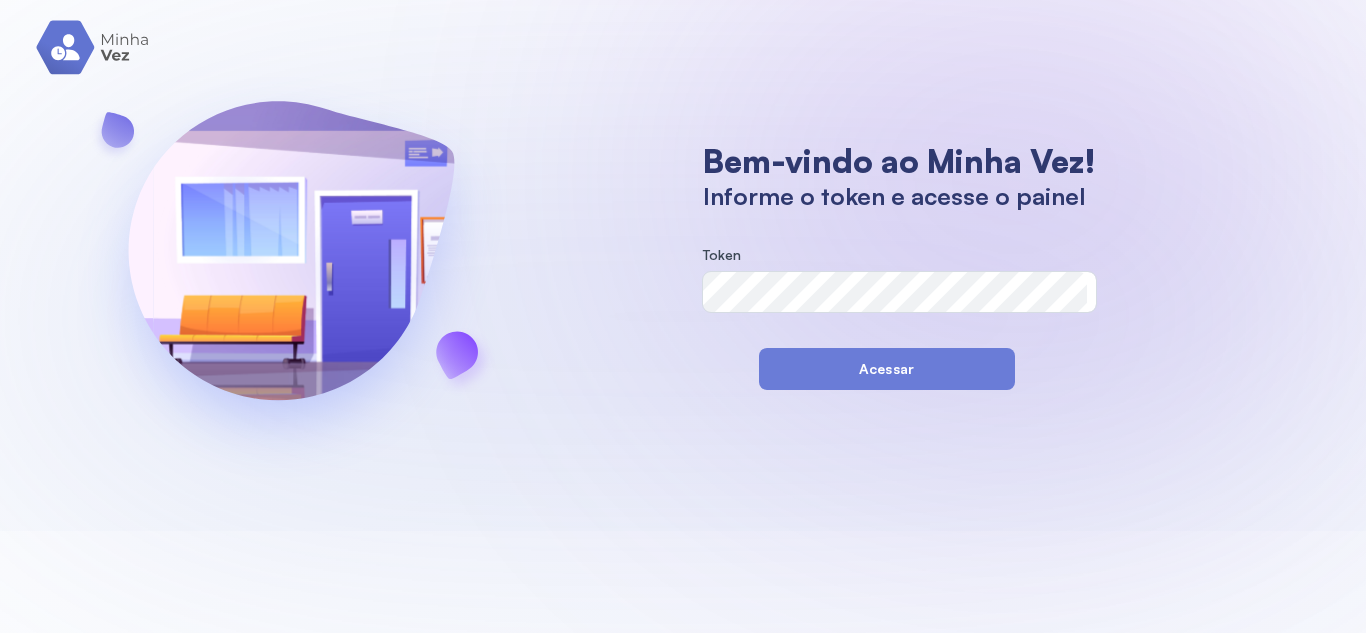 drag, startPoint x: 593, startPoint y: 397, endPoint x: 960, endPoint y: 482, distance: 376.71475 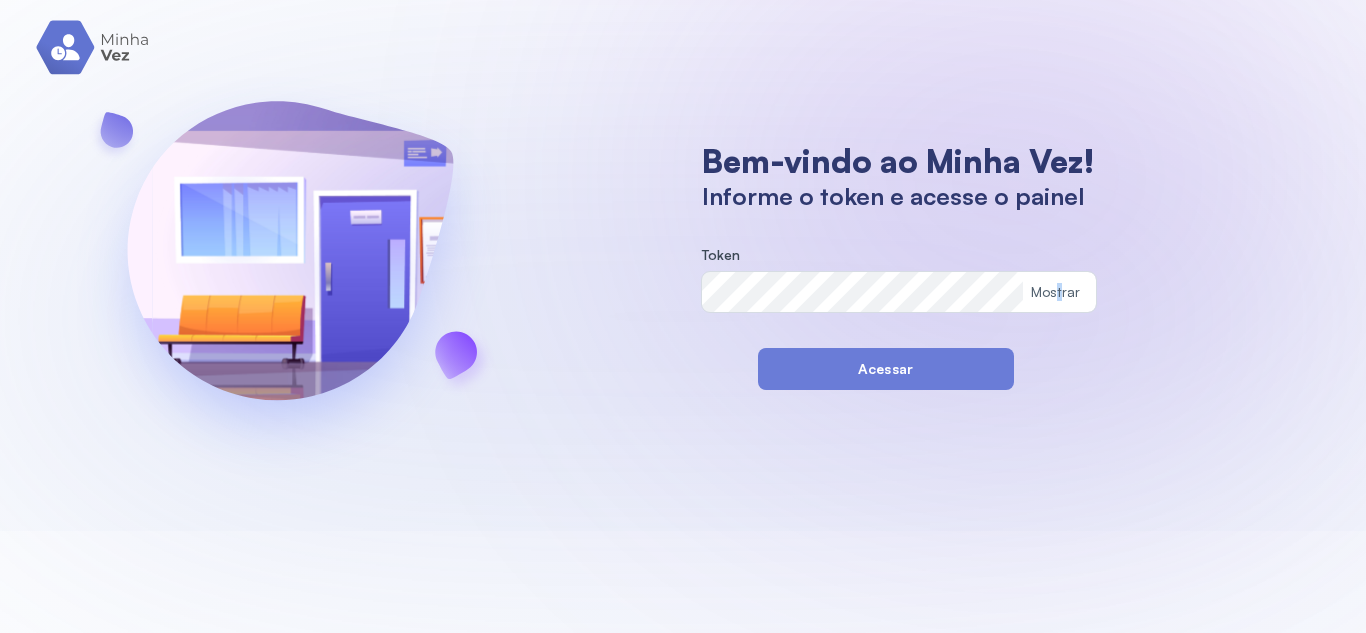 click on "Mostrar" at bounding box center [1056, 292] 